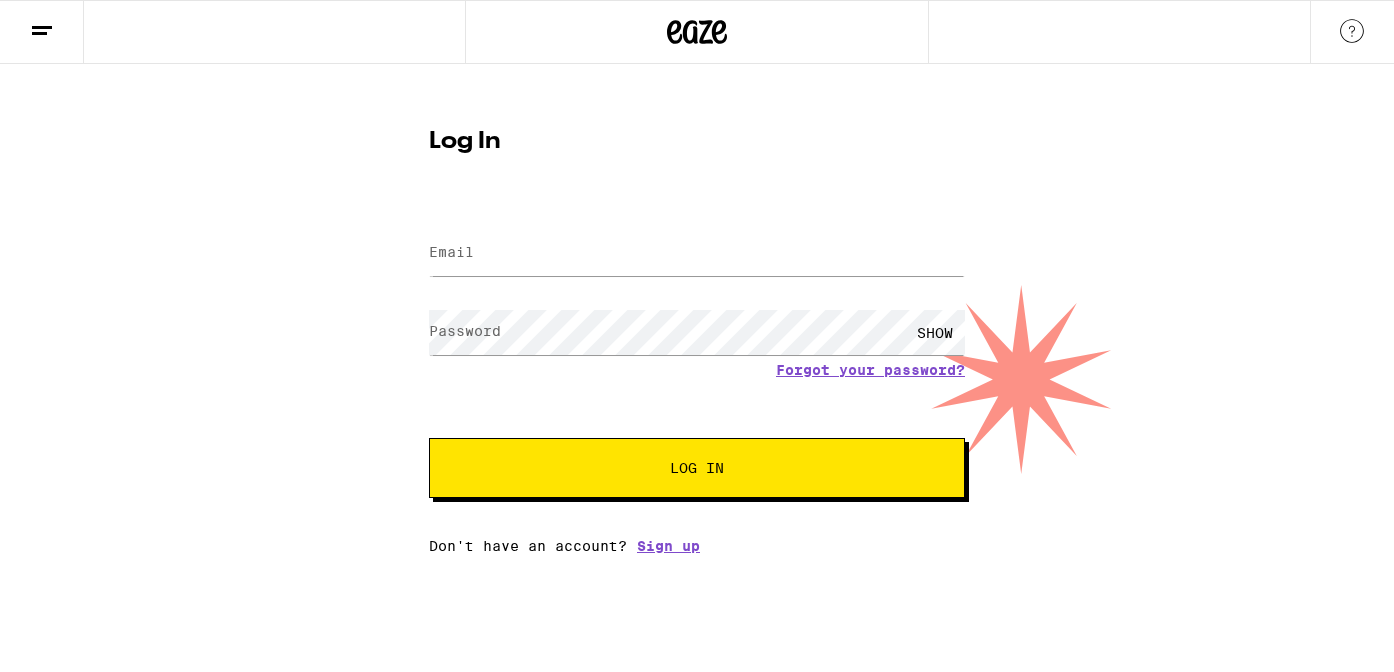 scroll, scrollTop: 0, scrollLeft: 0, axis: both 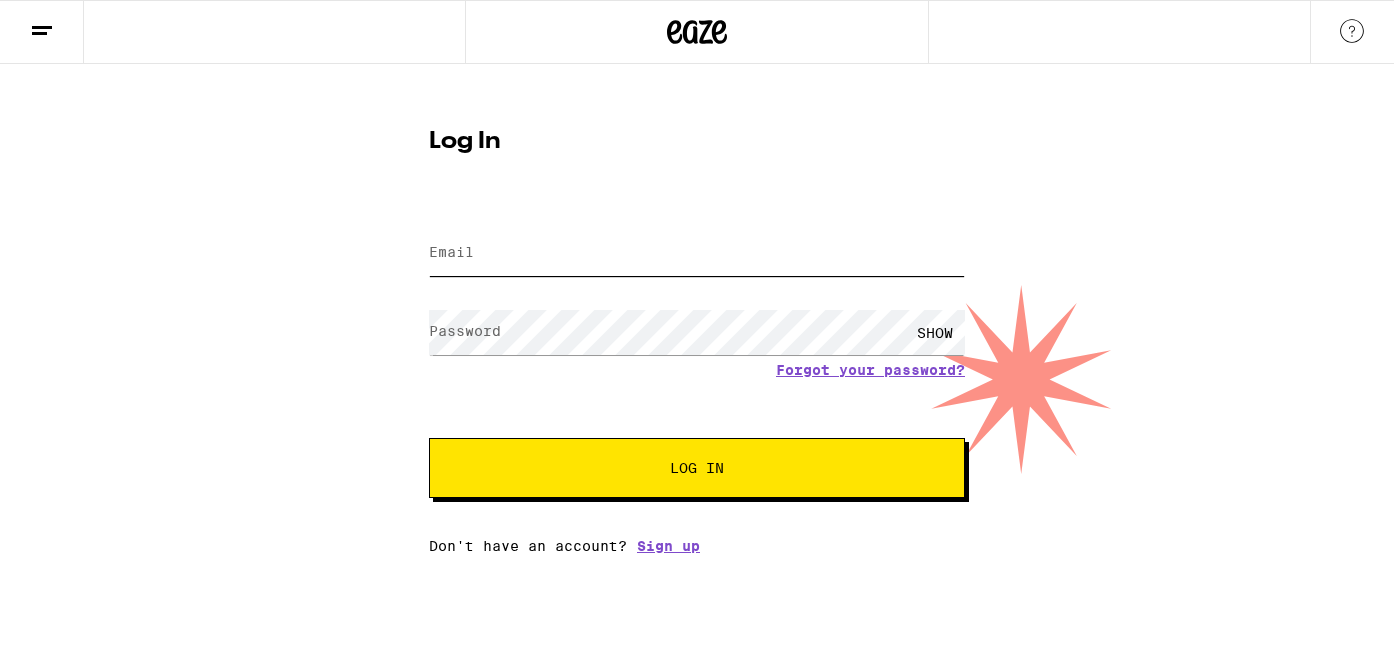 type on "[EMAIL]" 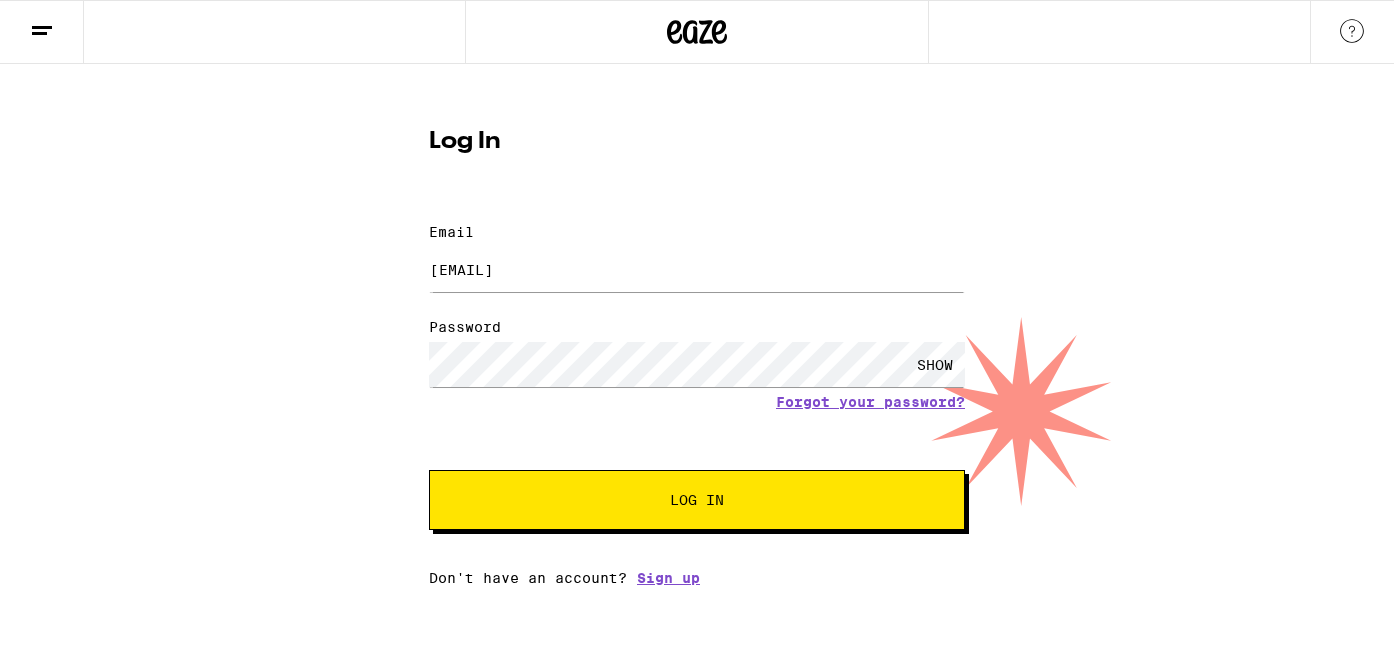 click on "Log In" at bounding box center (697, 500) 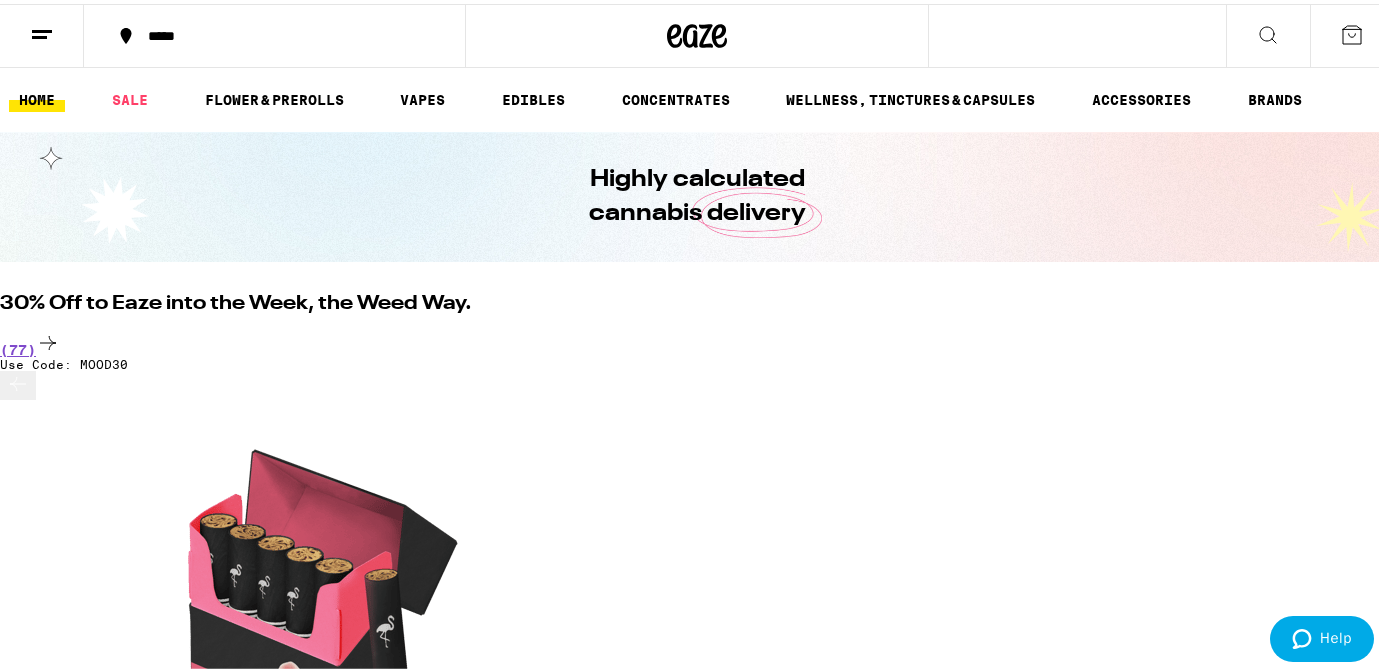 scroll, scrollTop: 0, scrollLeft: 0, axis: both 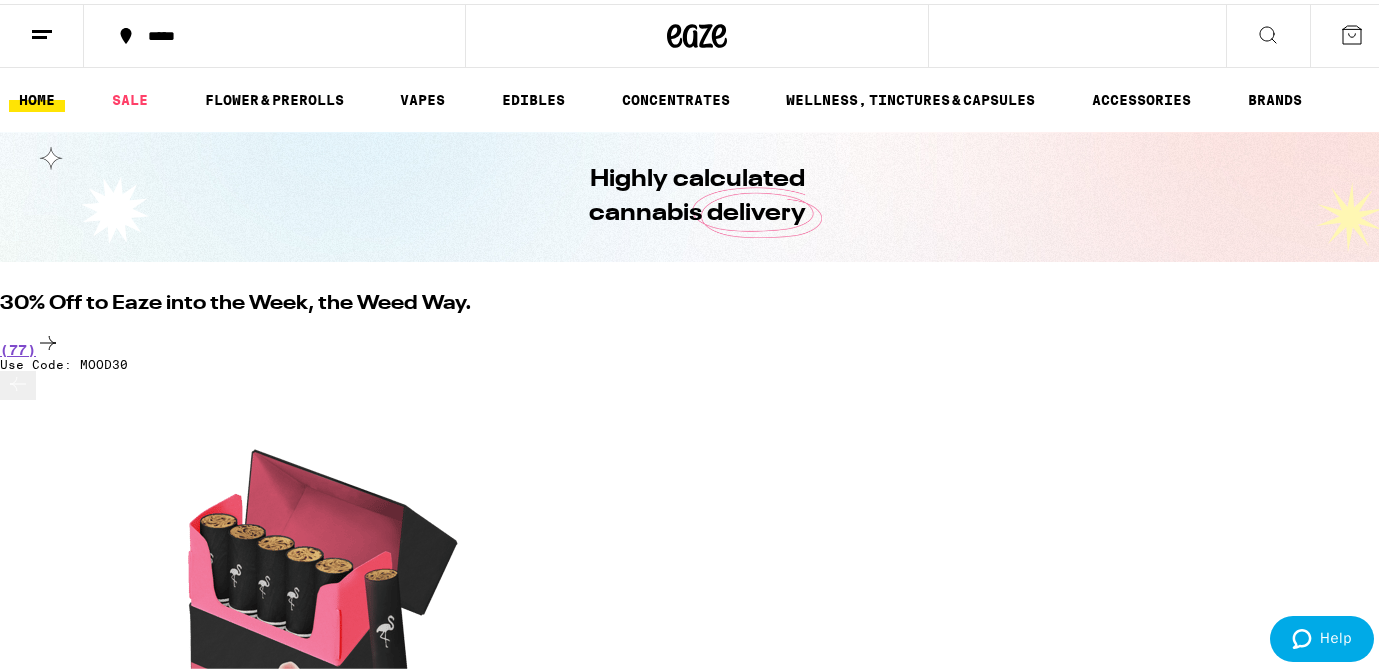 click on "*****" at bounding box center (274, 32) 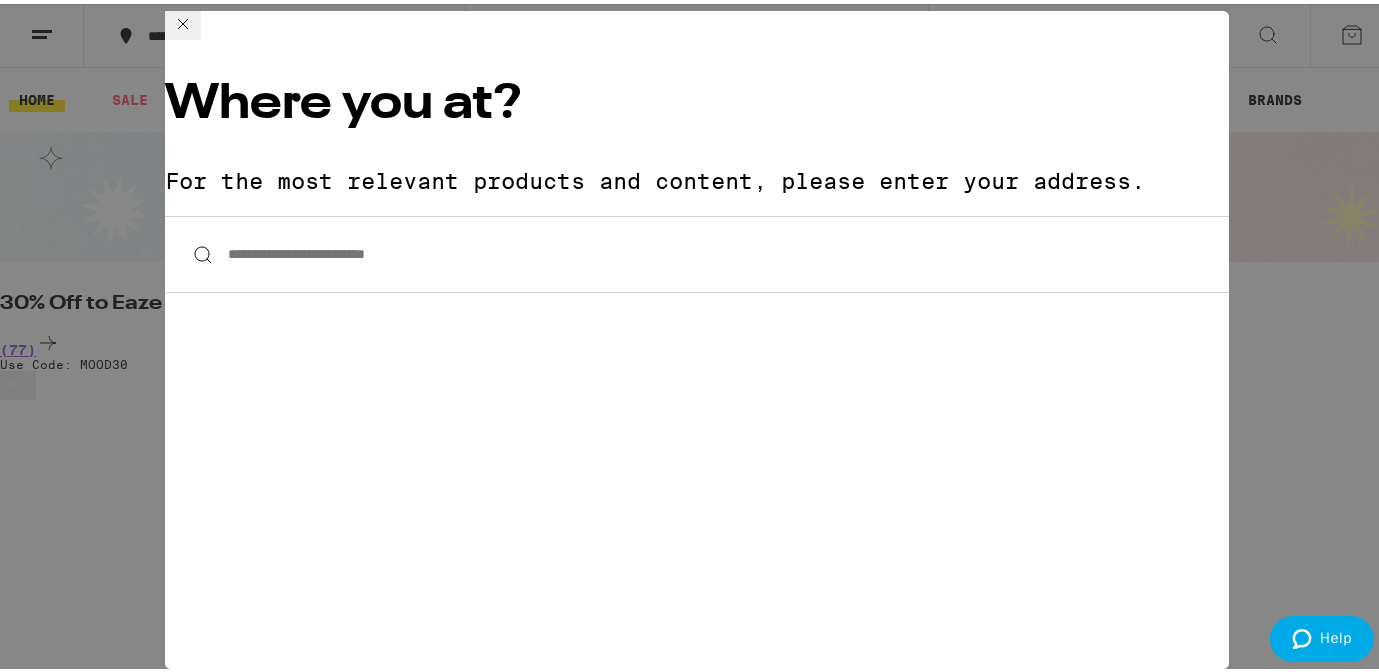 click on "**********" at bounding box center [697, 250] 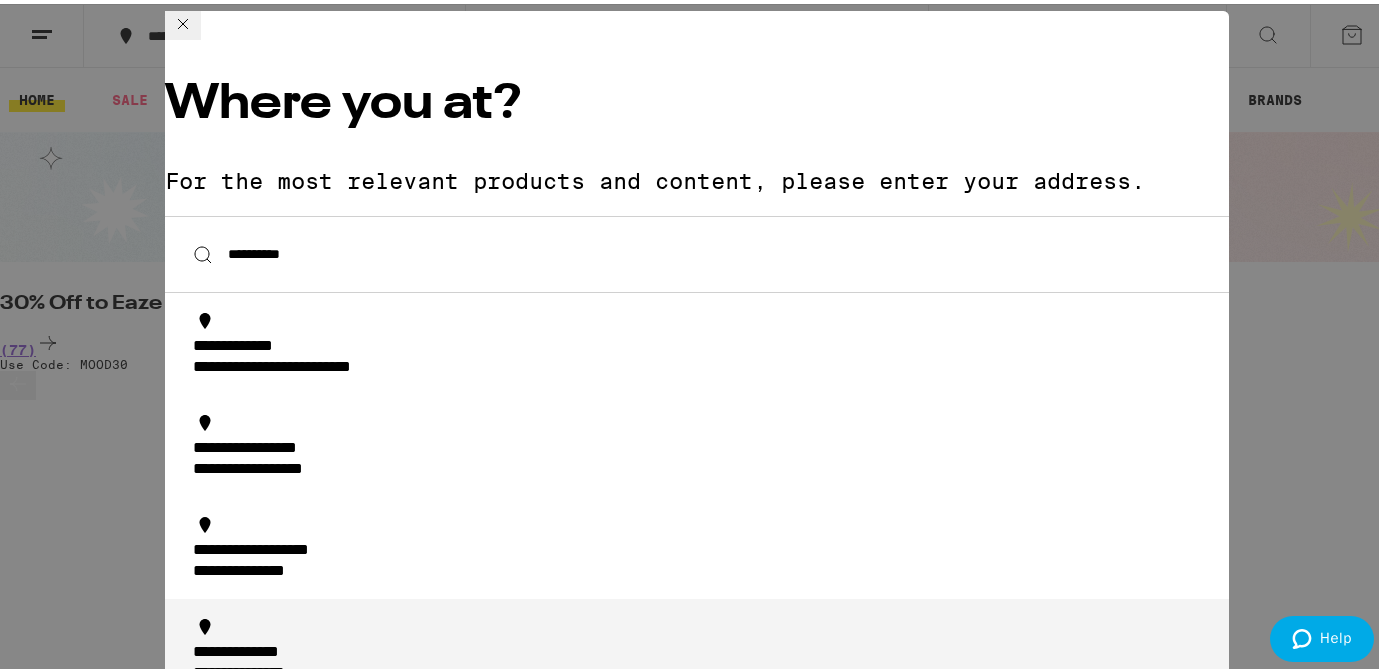 click on "**********" at bounding box center (703, 660) 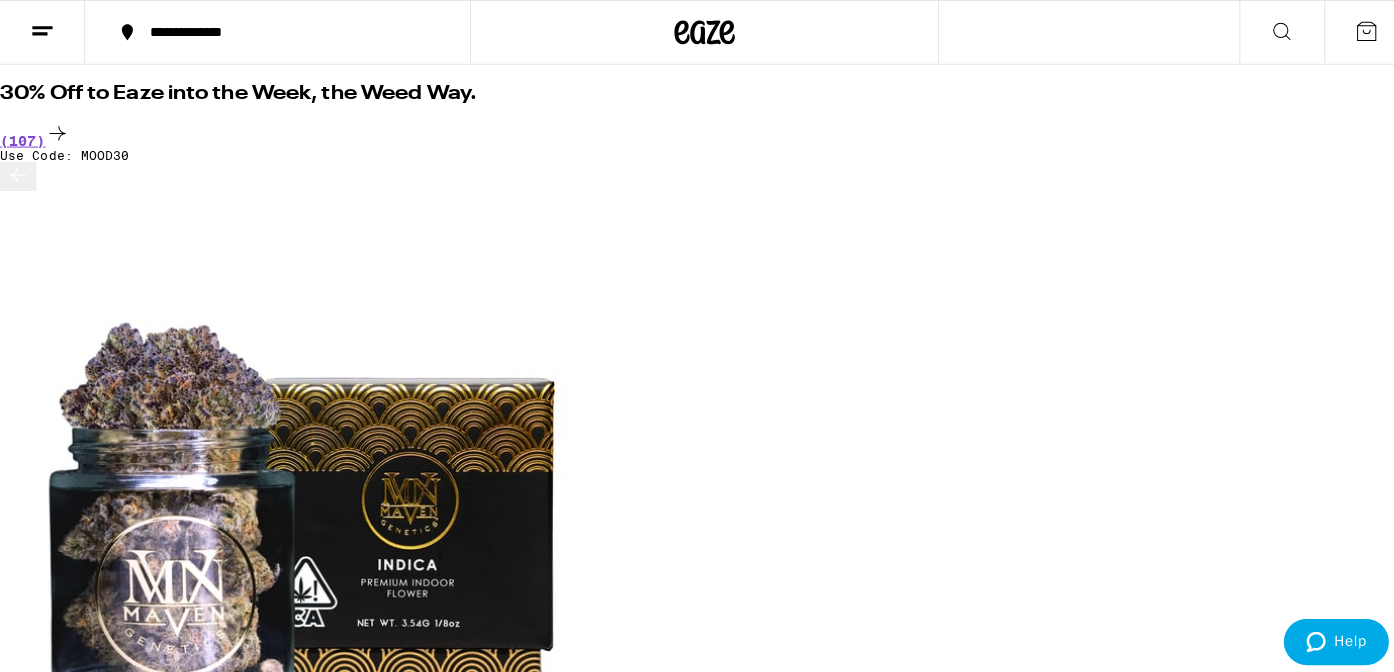 scroll, scrollTop: 0, scrollLeft: 0, axis: both 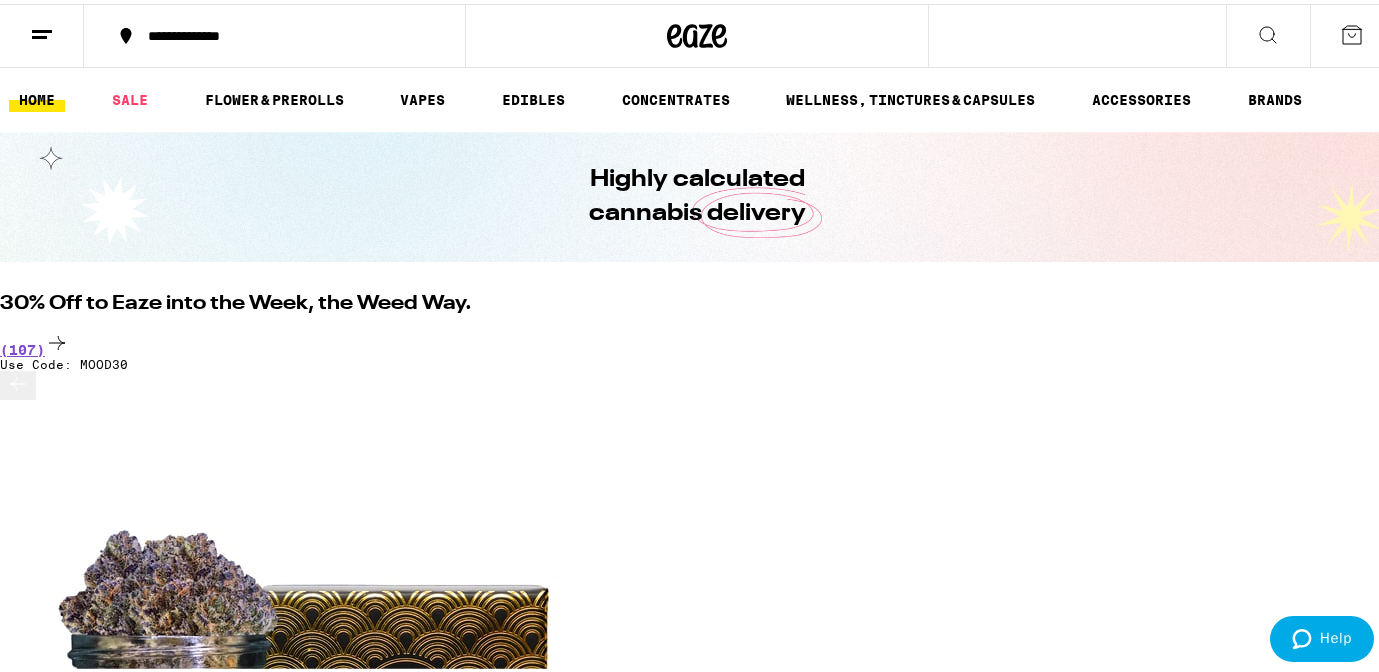 click at bounding box center [300, 3042] 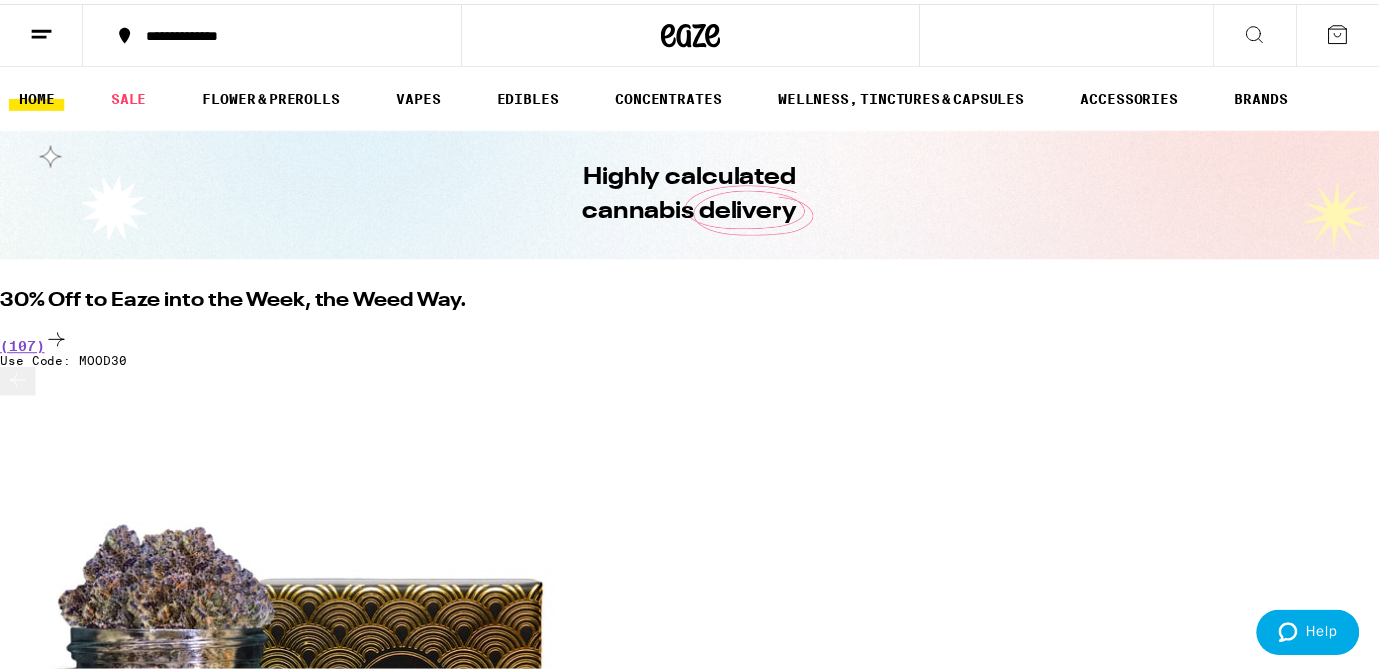 scroll, scrollTop: 12, scrollLeft: 0, axis: vertical 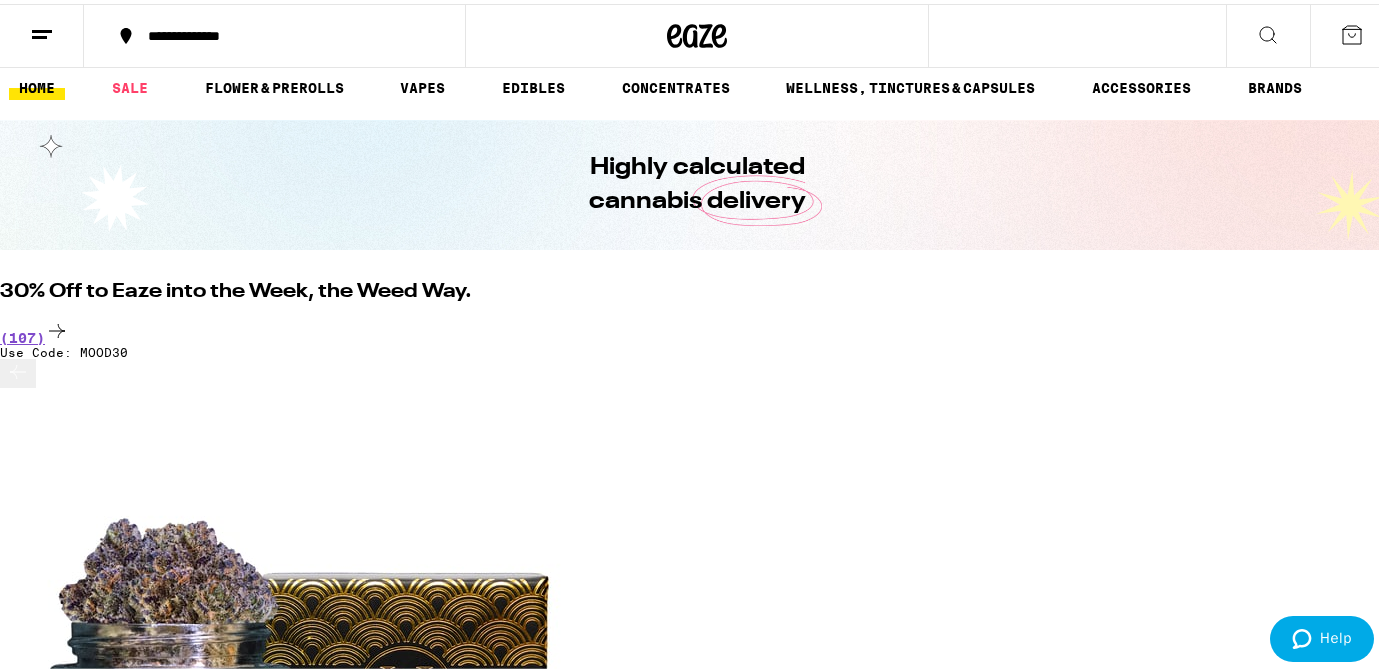 click 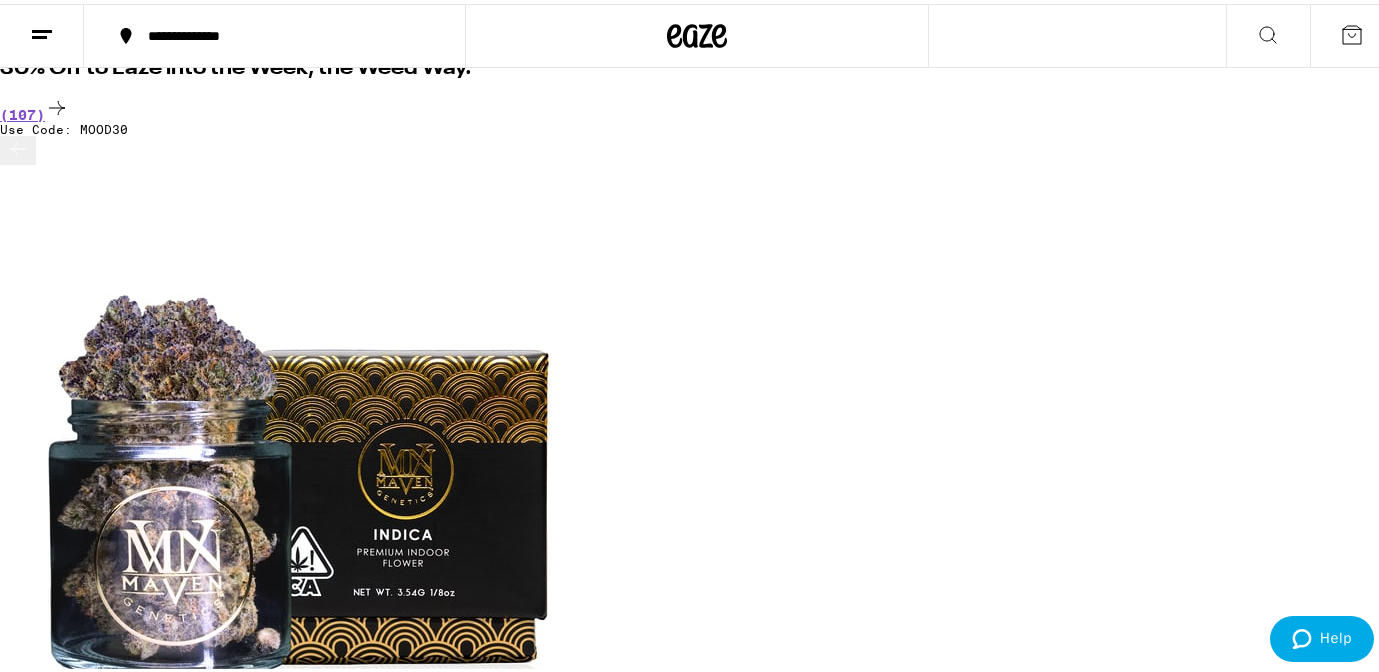 scroll, scrollTop: 227, scrollLeft: 0, axis: vertical 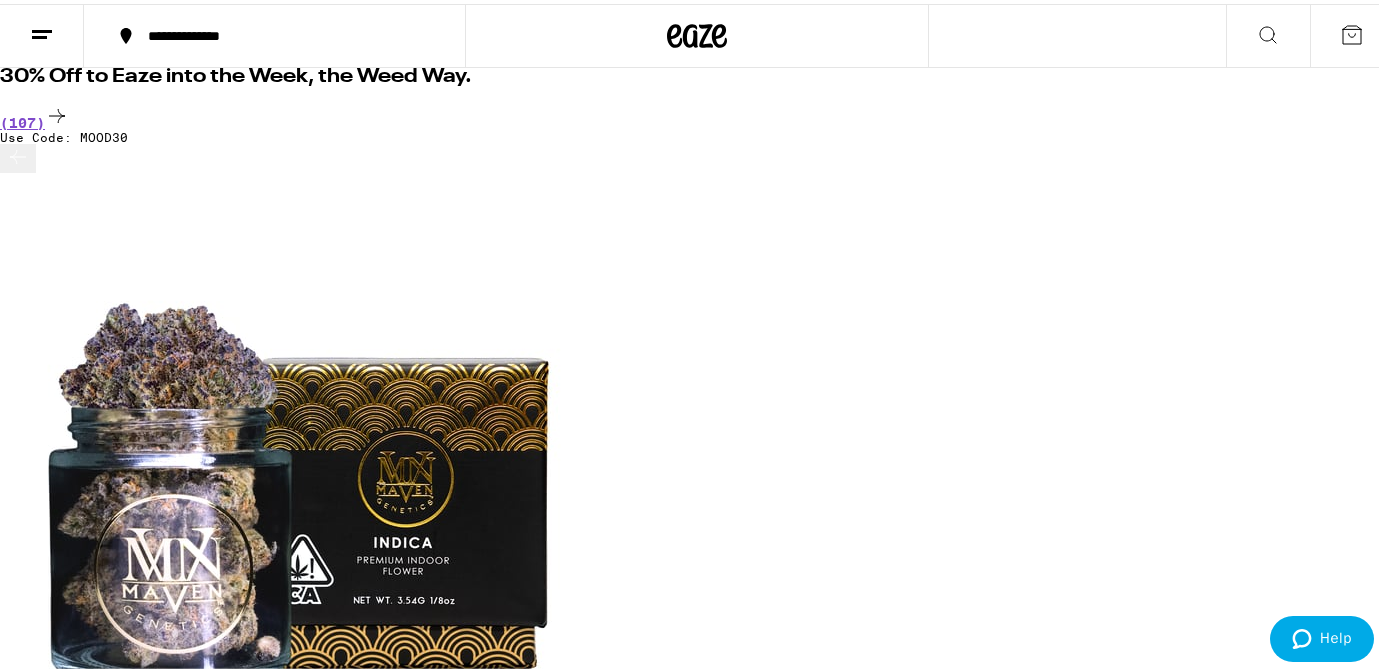 click 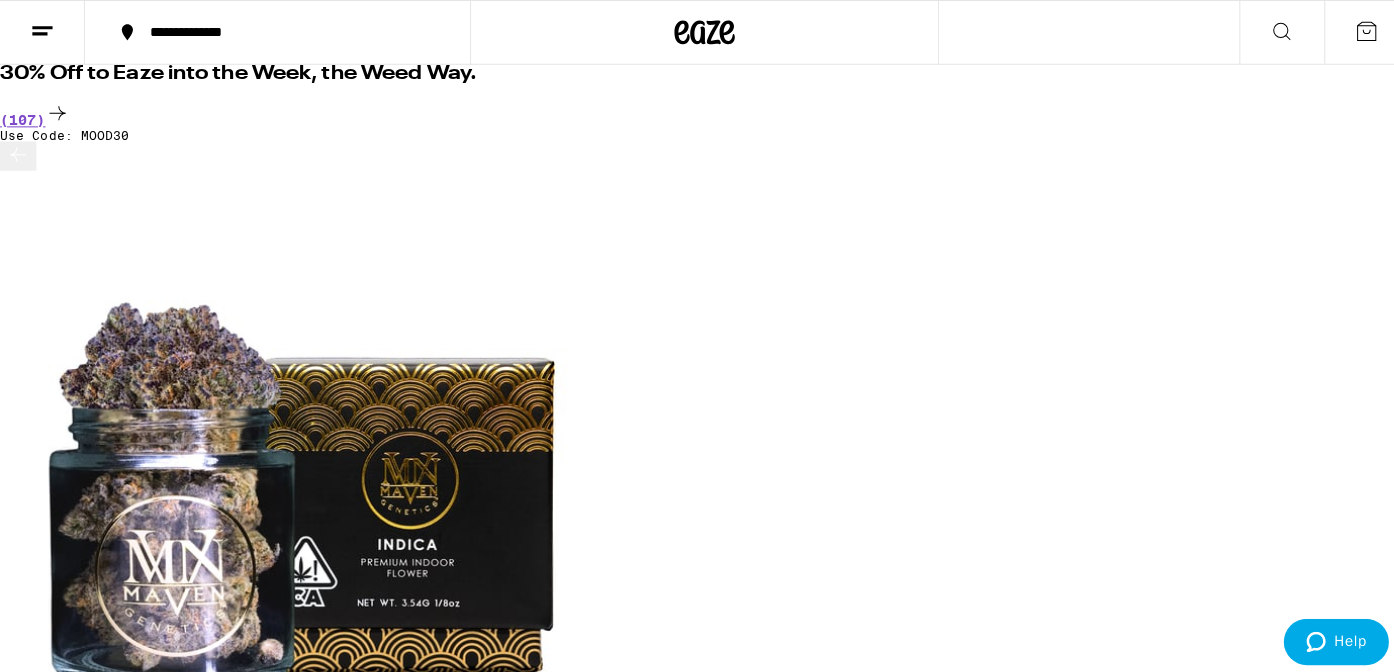 scroll, scrollTop: 0, scrollLeft: 9032, axis: horizontal 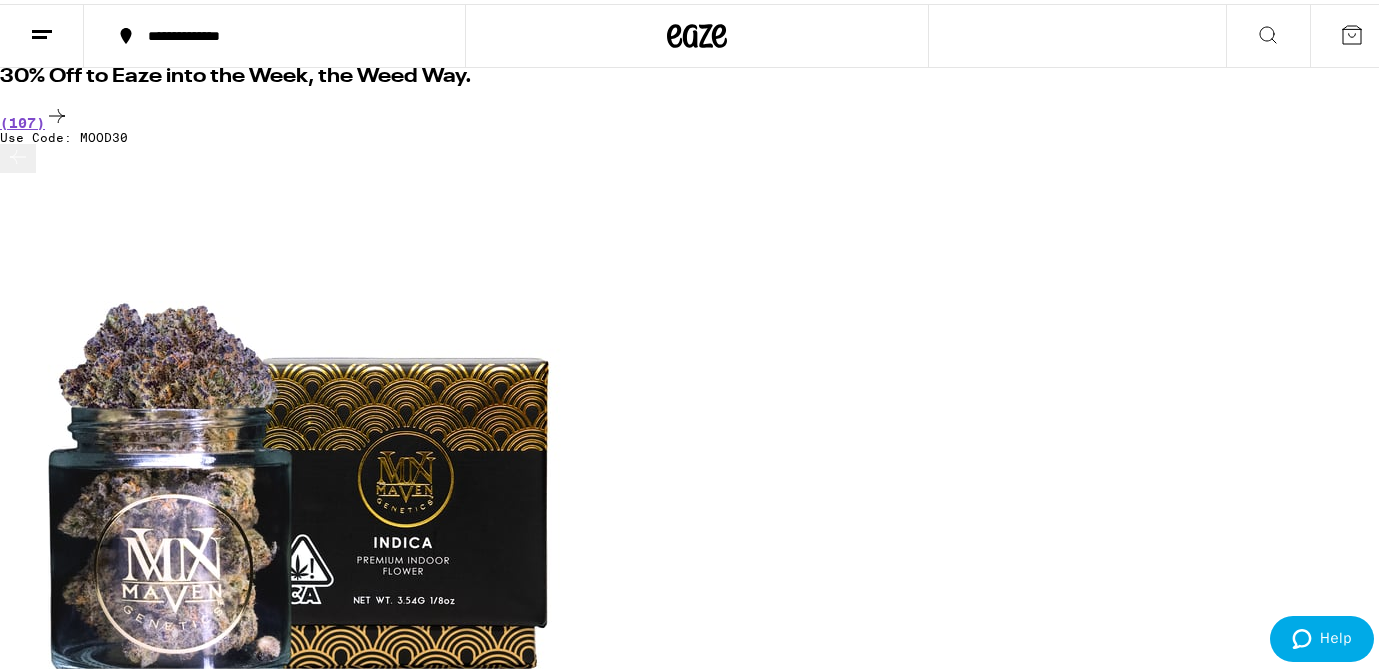 click at bounding box center (300, 20370) 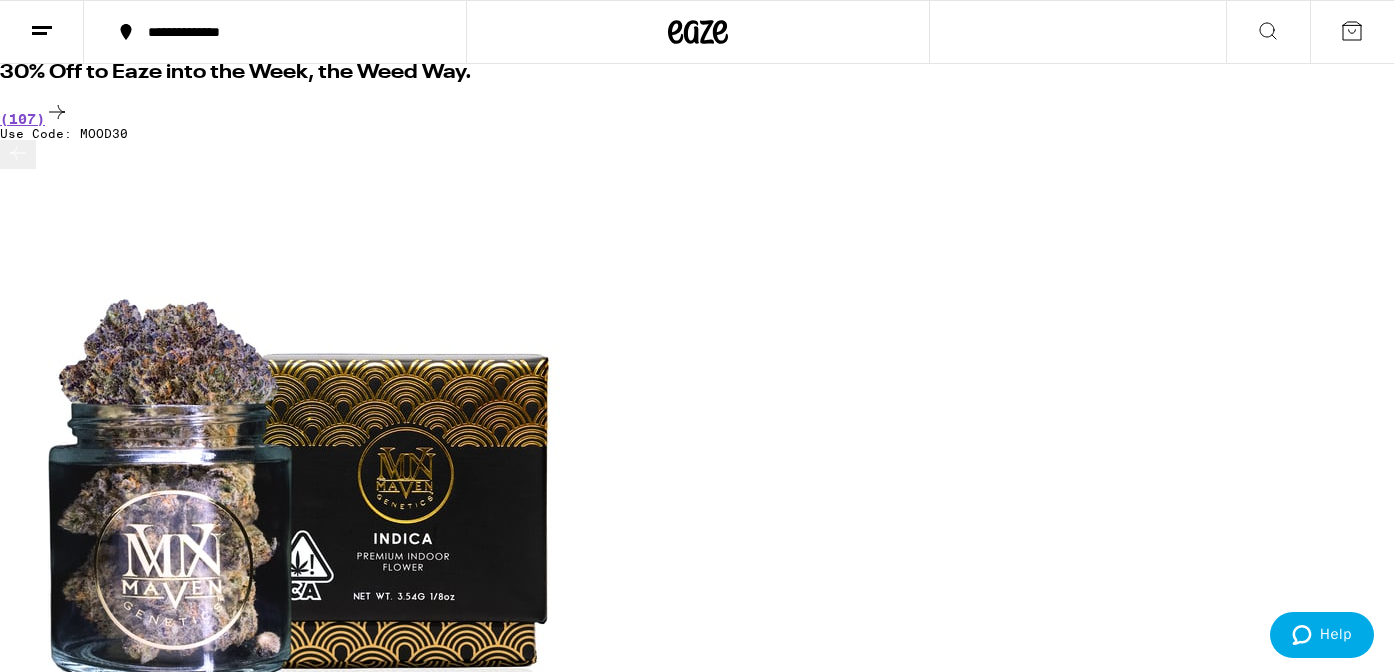 scroll, scrollTop: 95, scrollLeft: 0, axis: vertical 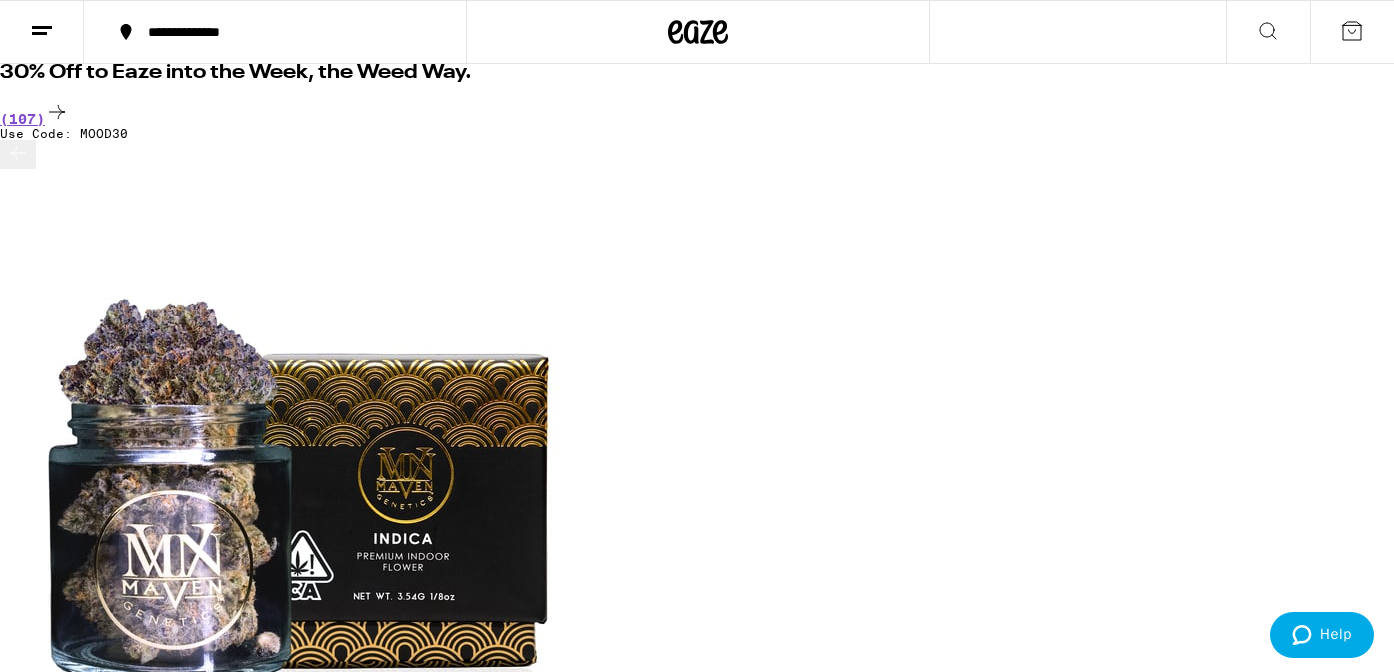 click on "Add To Bag $29" at bounding box center (51, 140780) 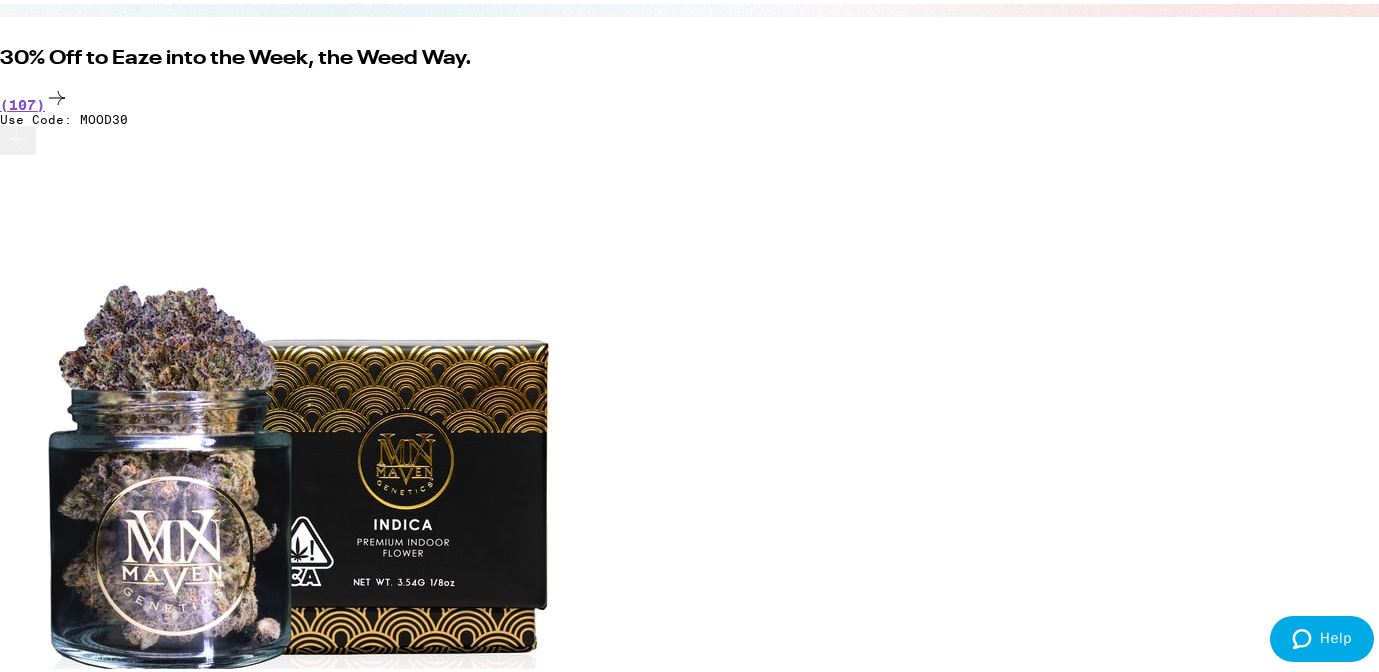 scroll, scrollTop: 323, scrollLeft: 0, axis: vertical 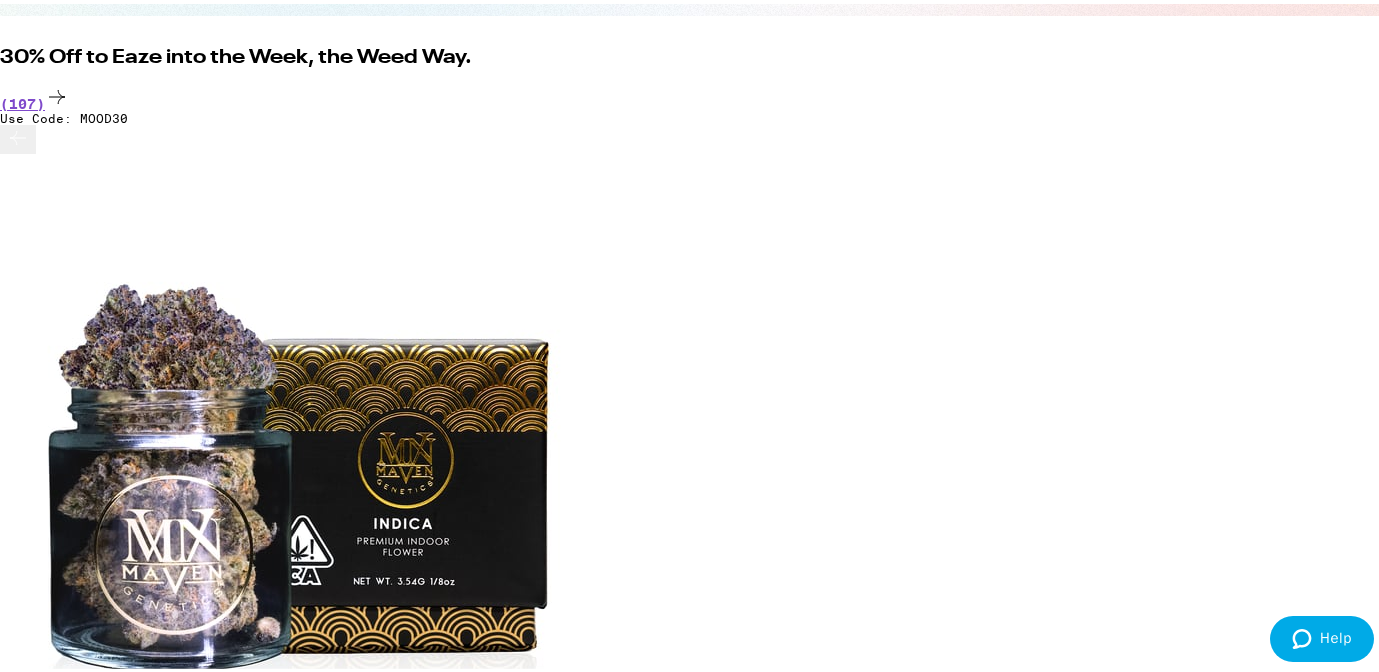 click 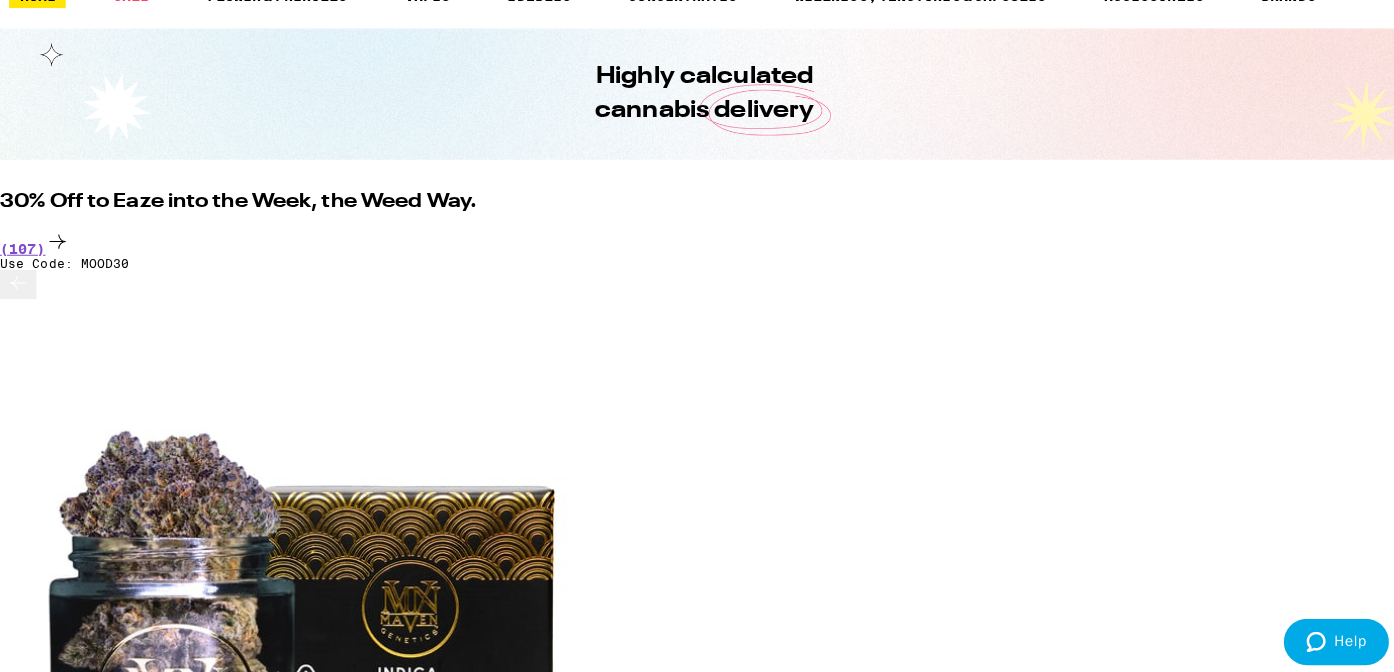 scroll, scrollTop: 176, scrollLeft: 0, axis: vertical 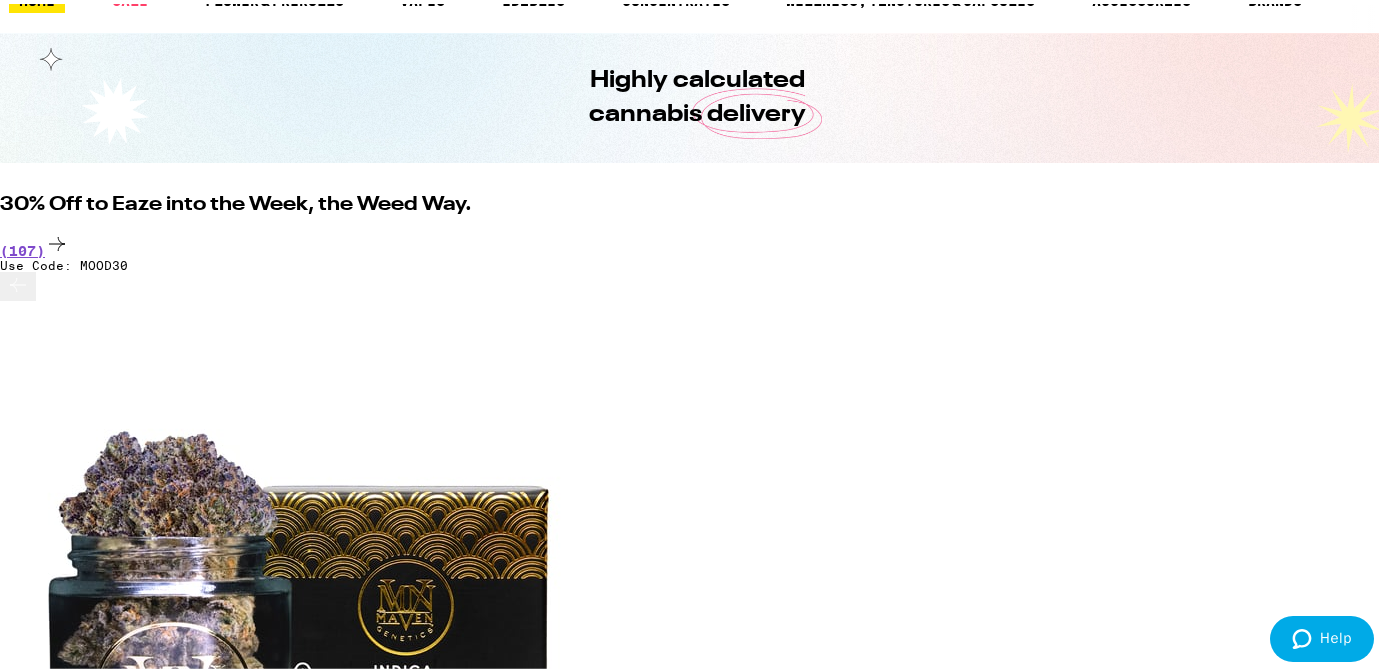 click at bounding box center [0, 22463] 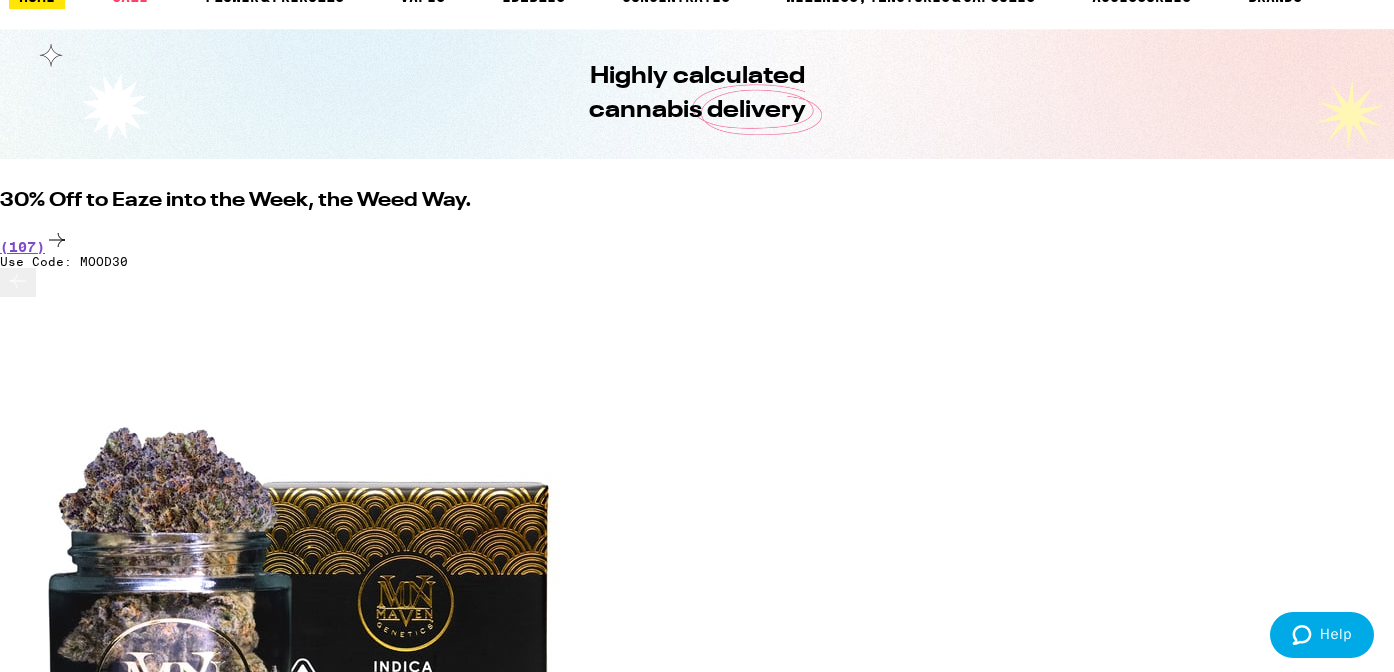 click on "Add To Bag" at bounding box center [51, 142777] 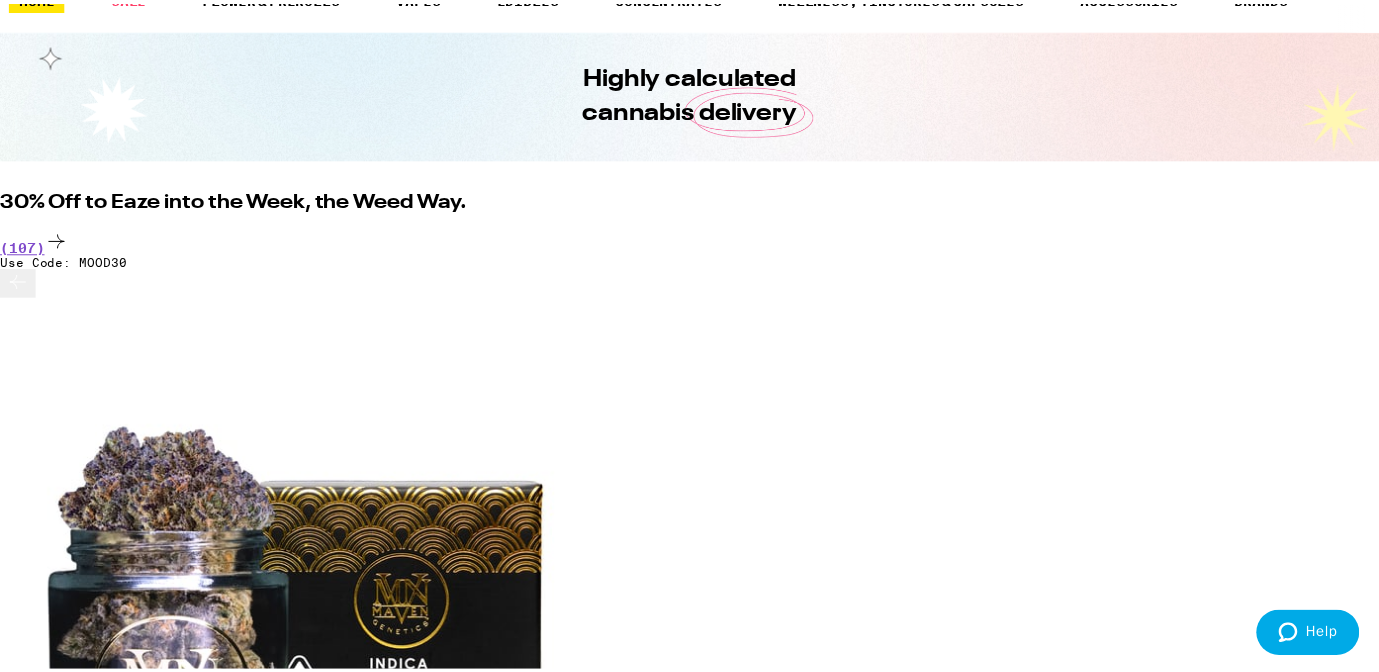 scroll, scrollTop: 112, scrollLeft: 0, axis: vertical 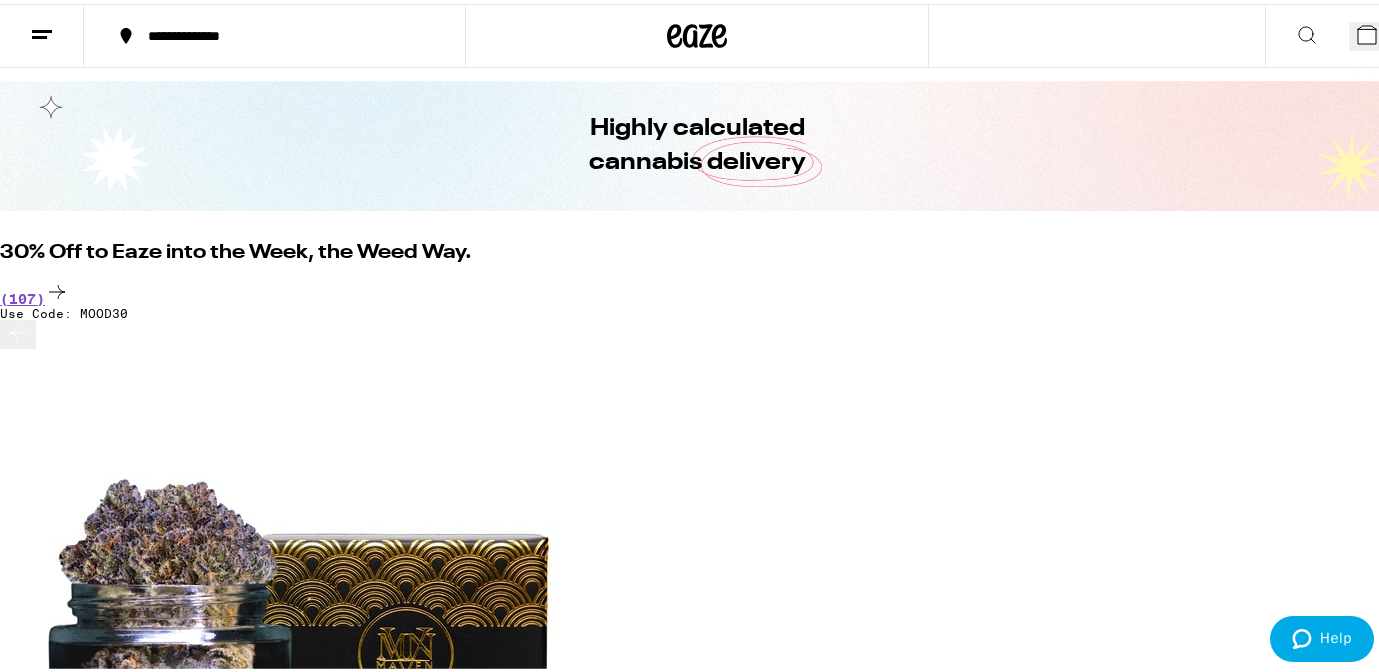 click at bounding box center (300, 28289) 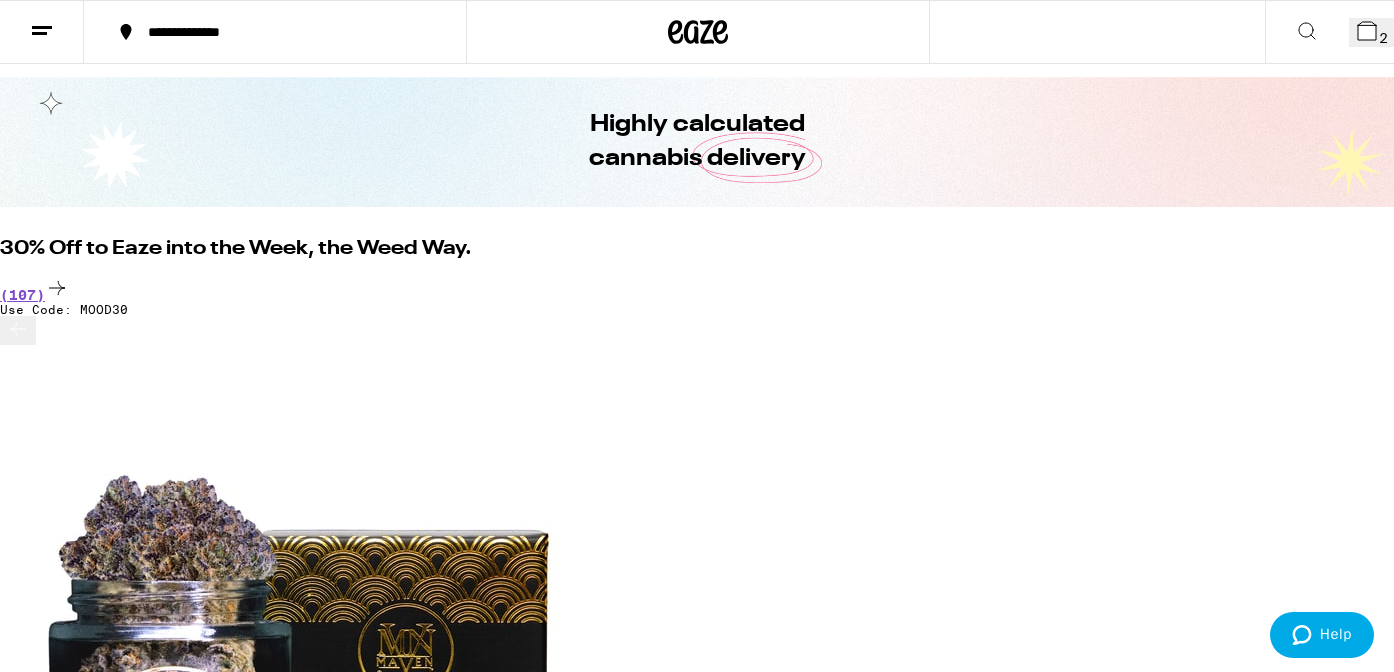 click on "Add To Bag" at bounding box center (51, 142870) 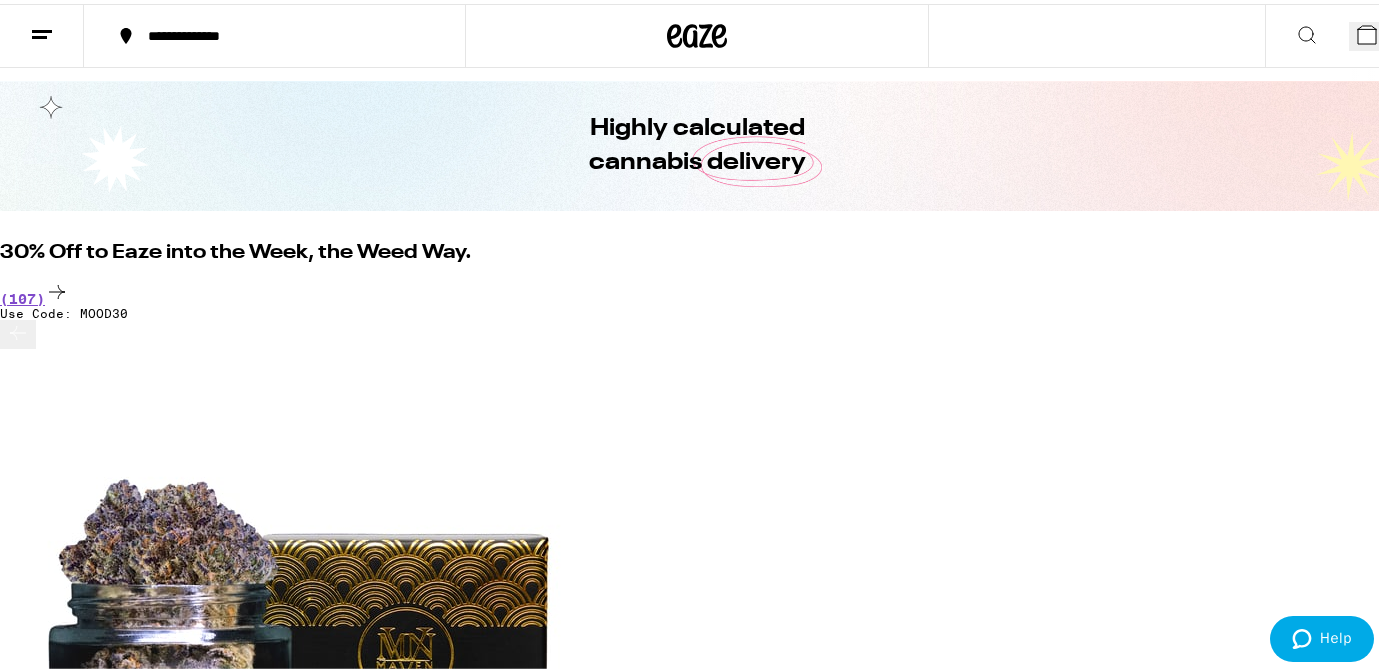 scroll, scrollTop: 0, scrollLeft: 15208, axis: horizontal 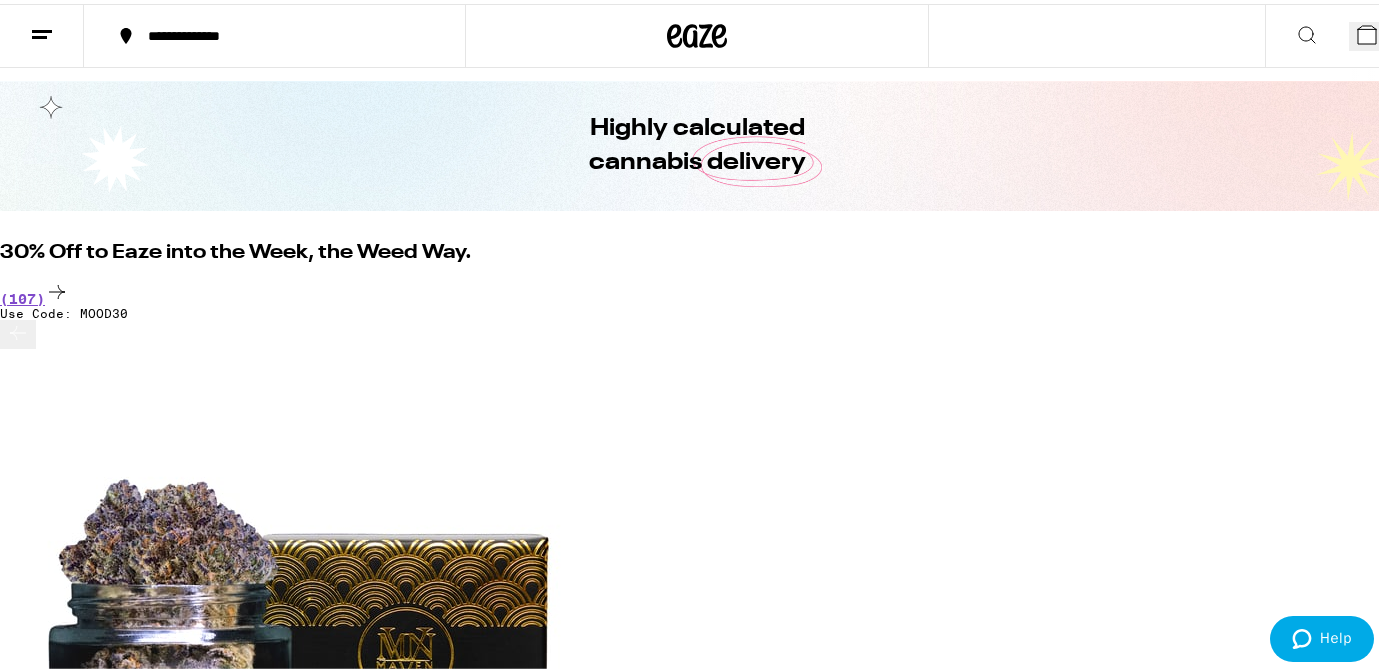 click at bounding box center [0, 27807] 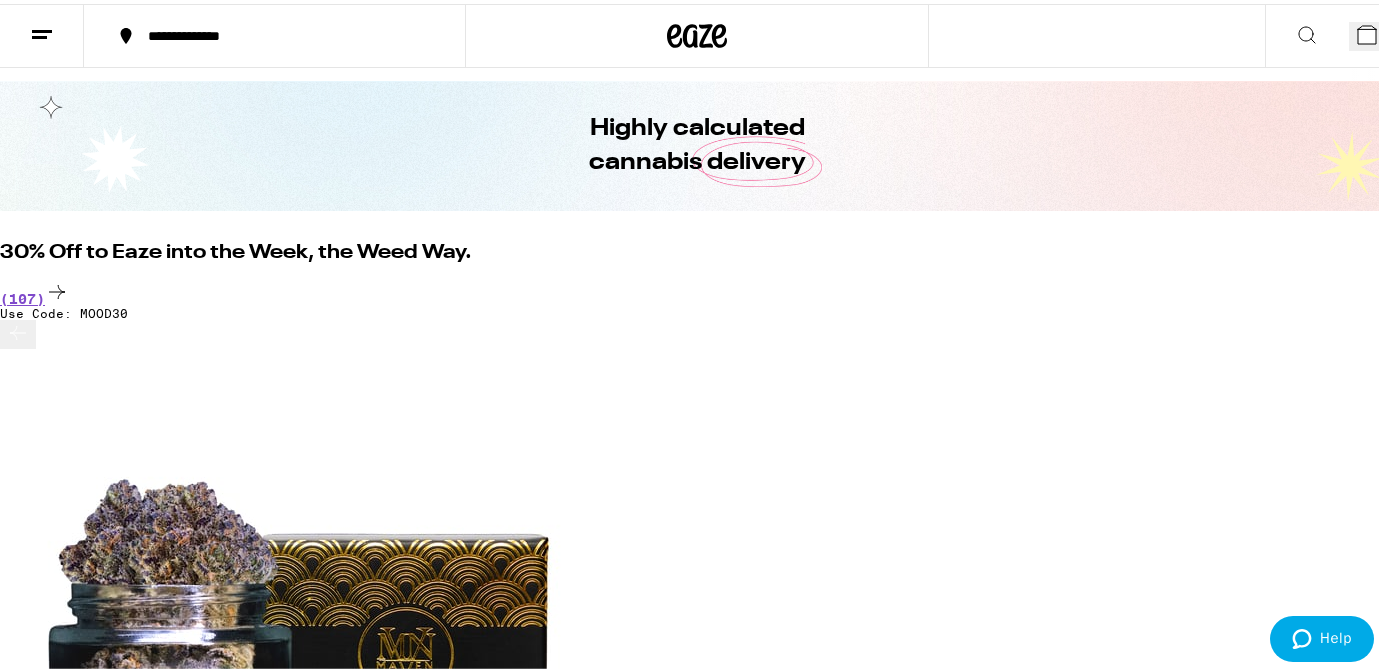 scroll, scrollTop: 0, scrollLeft: 0, axis: both 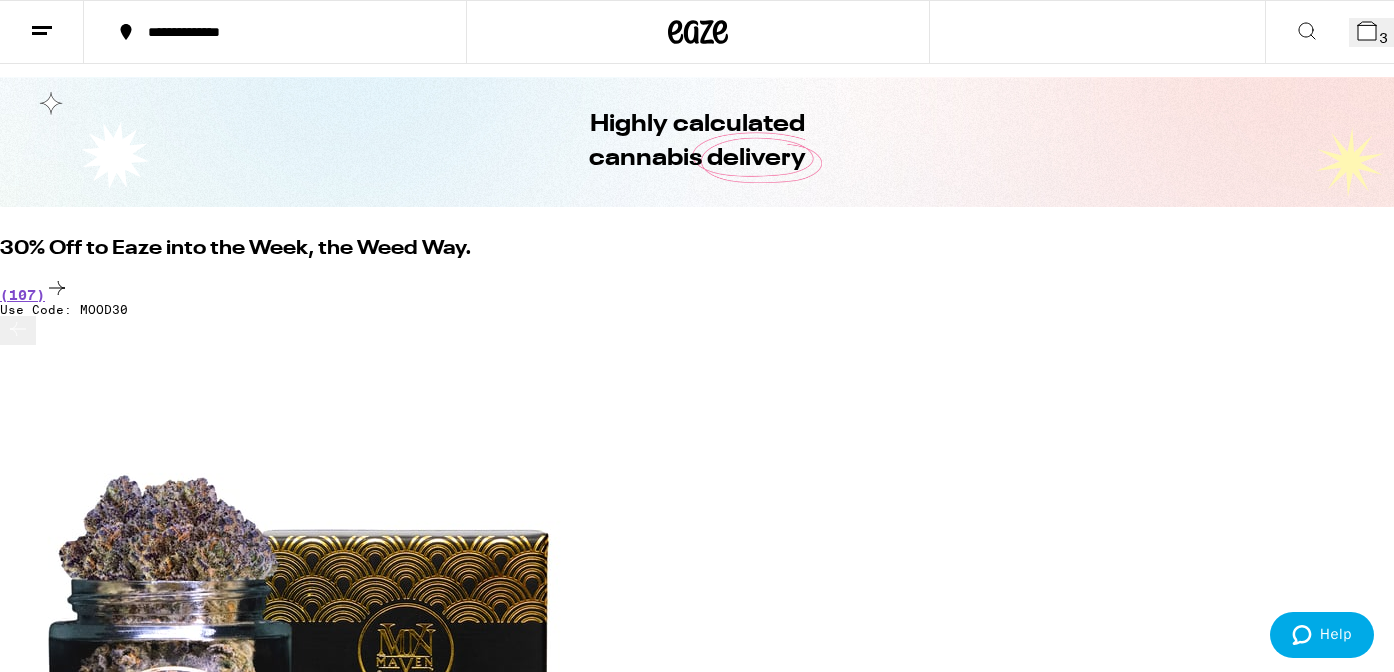 click on "Add To Bag $36" at bounding box center [51, 145306] 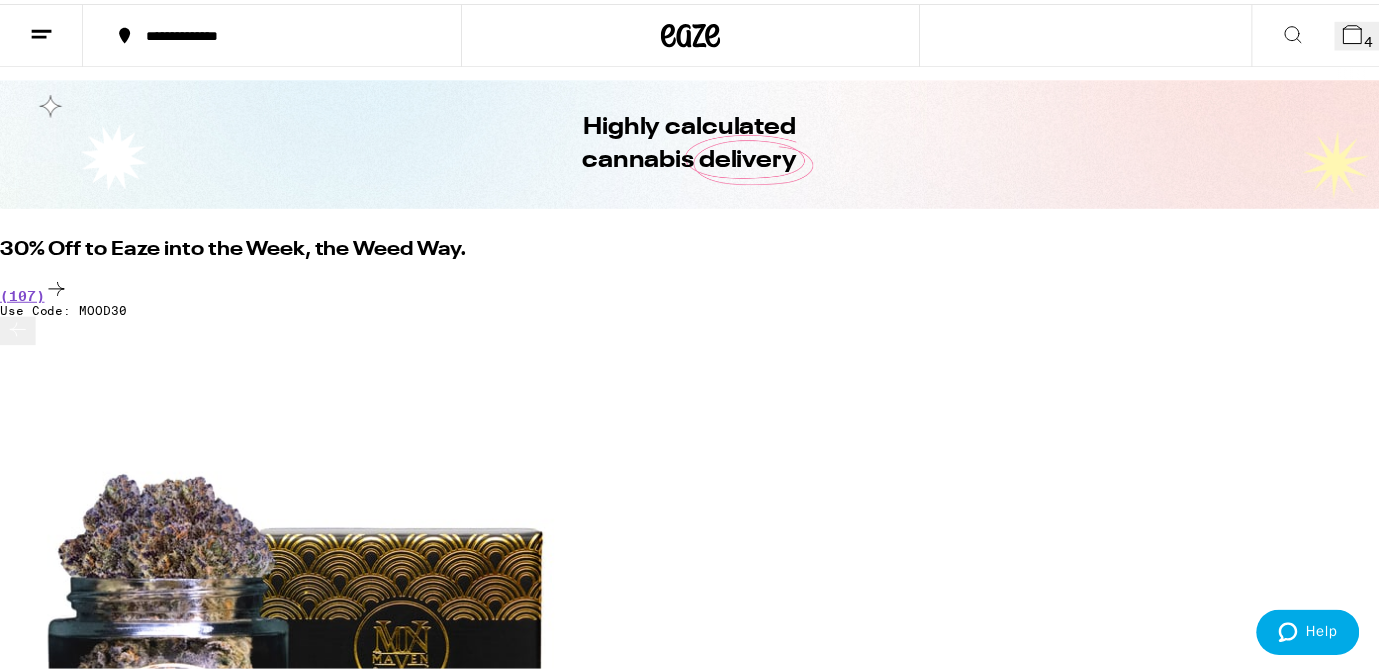 scroll, scrollTop: 0, scrollLeft: 15187, axis: horizontal 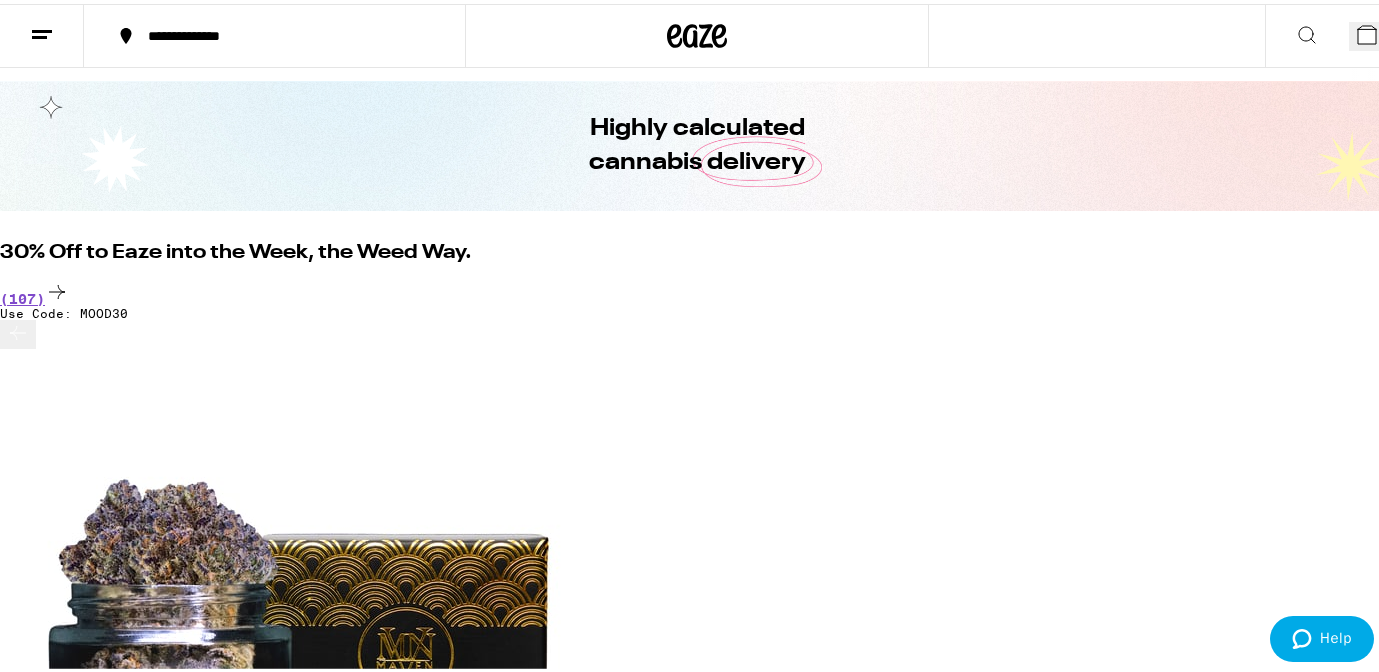 click on "4" at bounding box center [1383, 38] 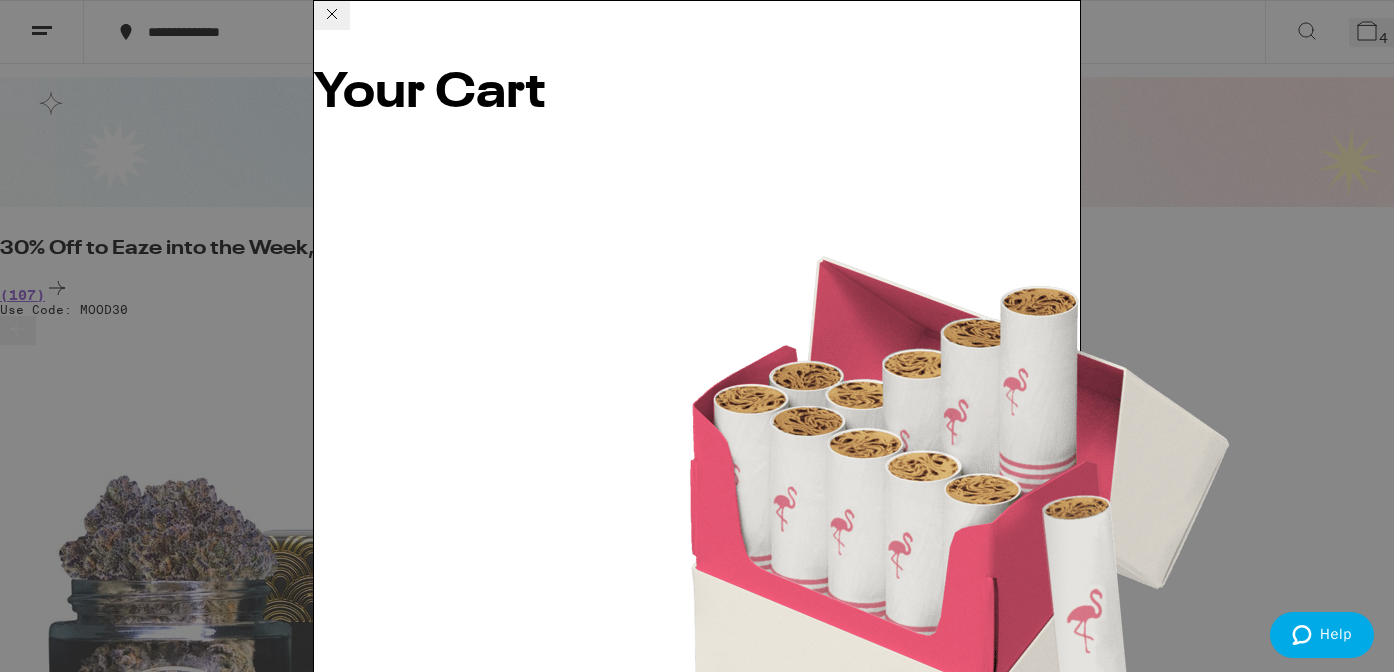 click on "Apply Promo" at bounding box center [369, 11602] 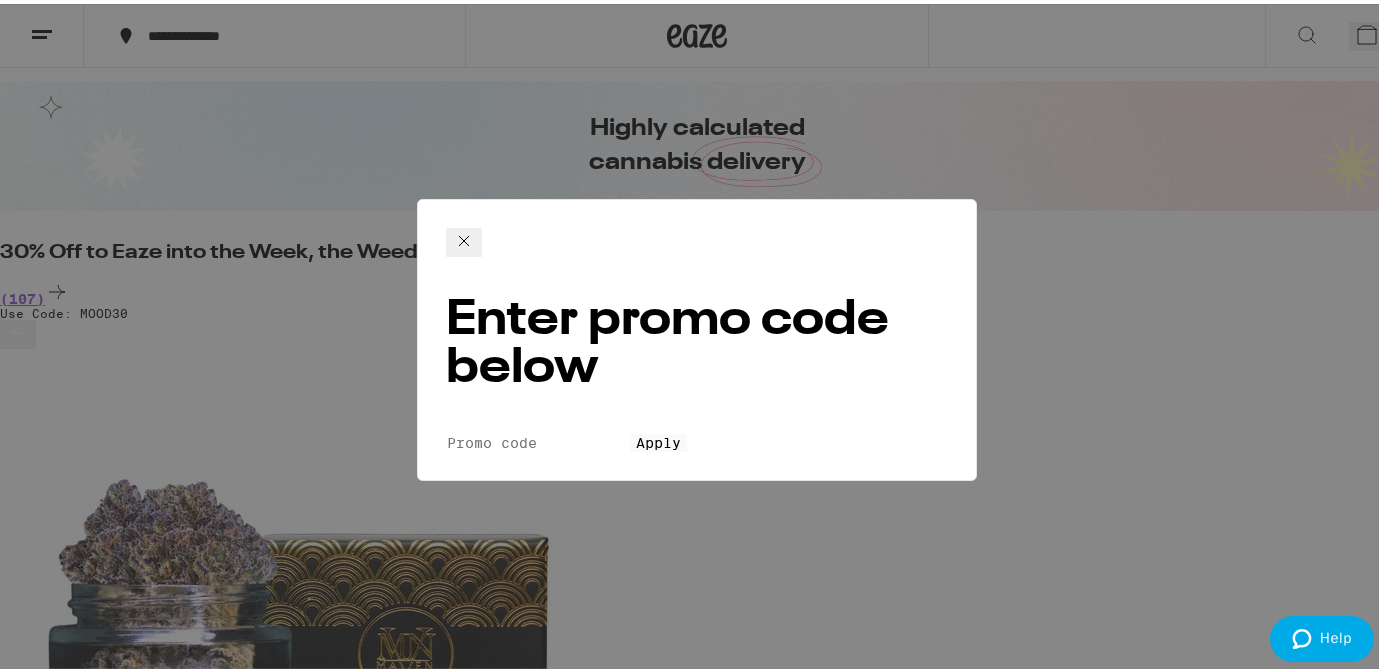 scroll, scrollTop: 0, scrollLeft: 0, axis: both 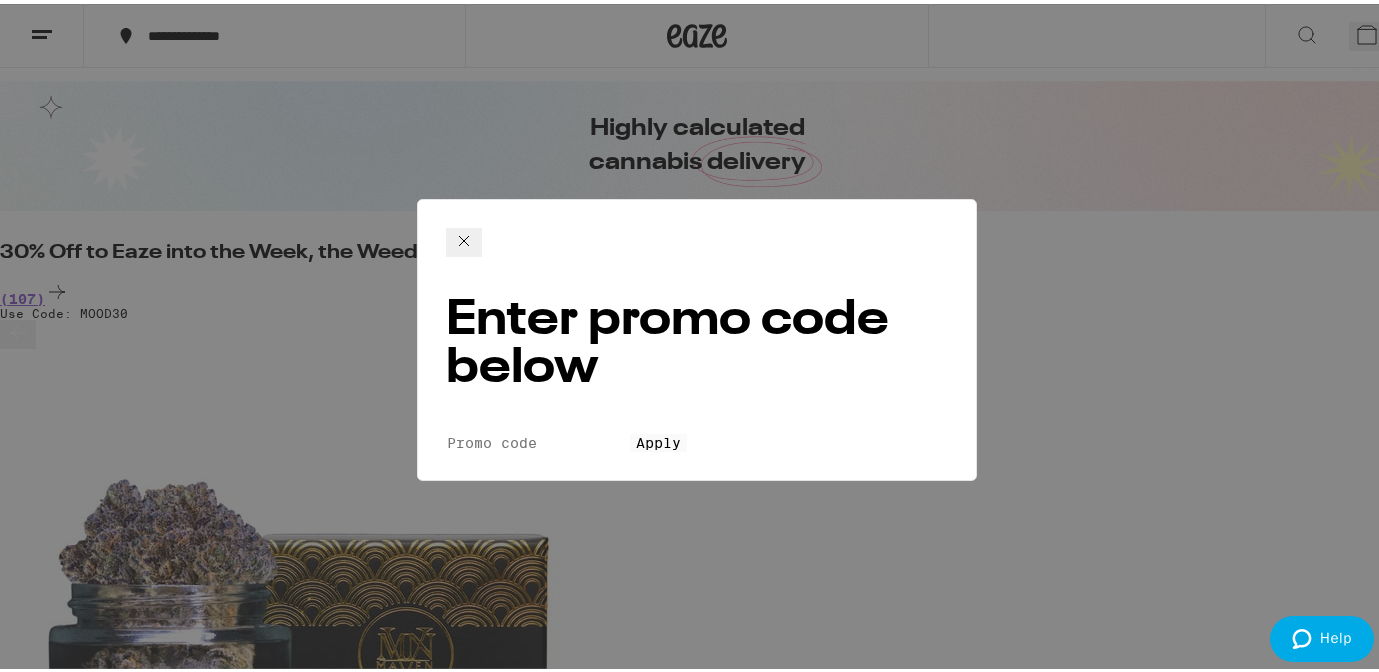 click on "Promo Code Apply" 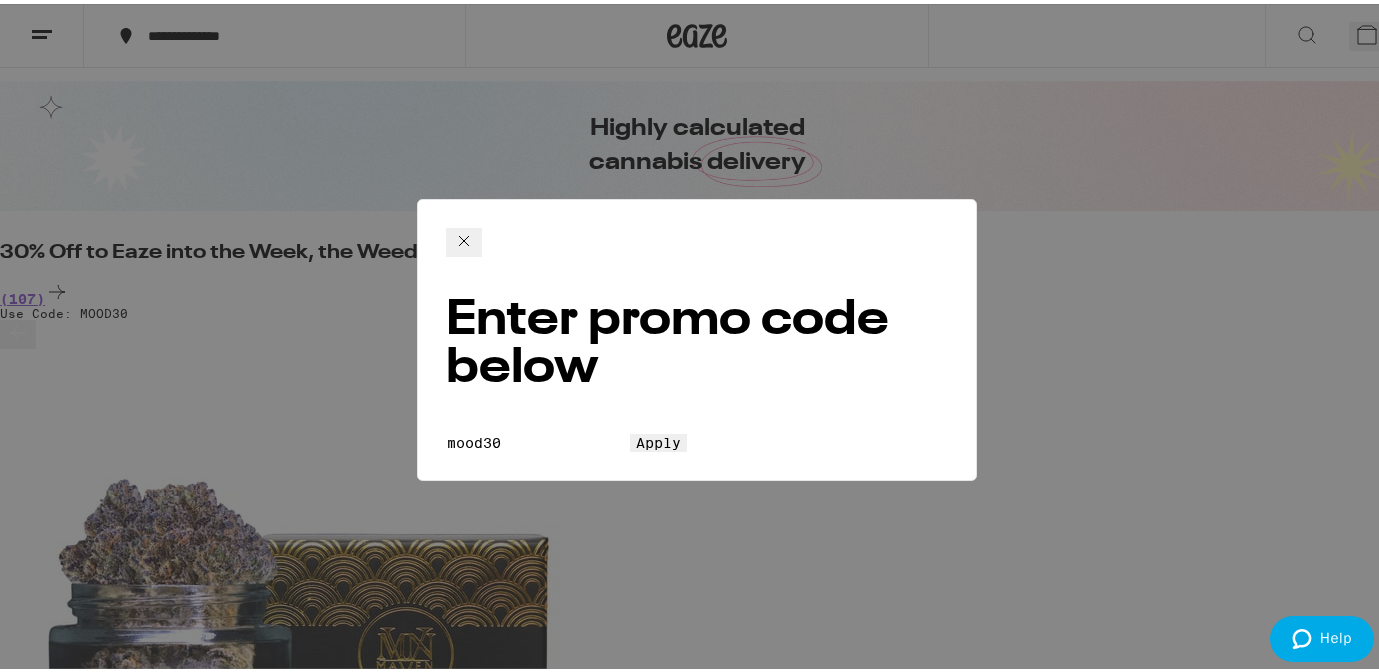 type on "mood30" 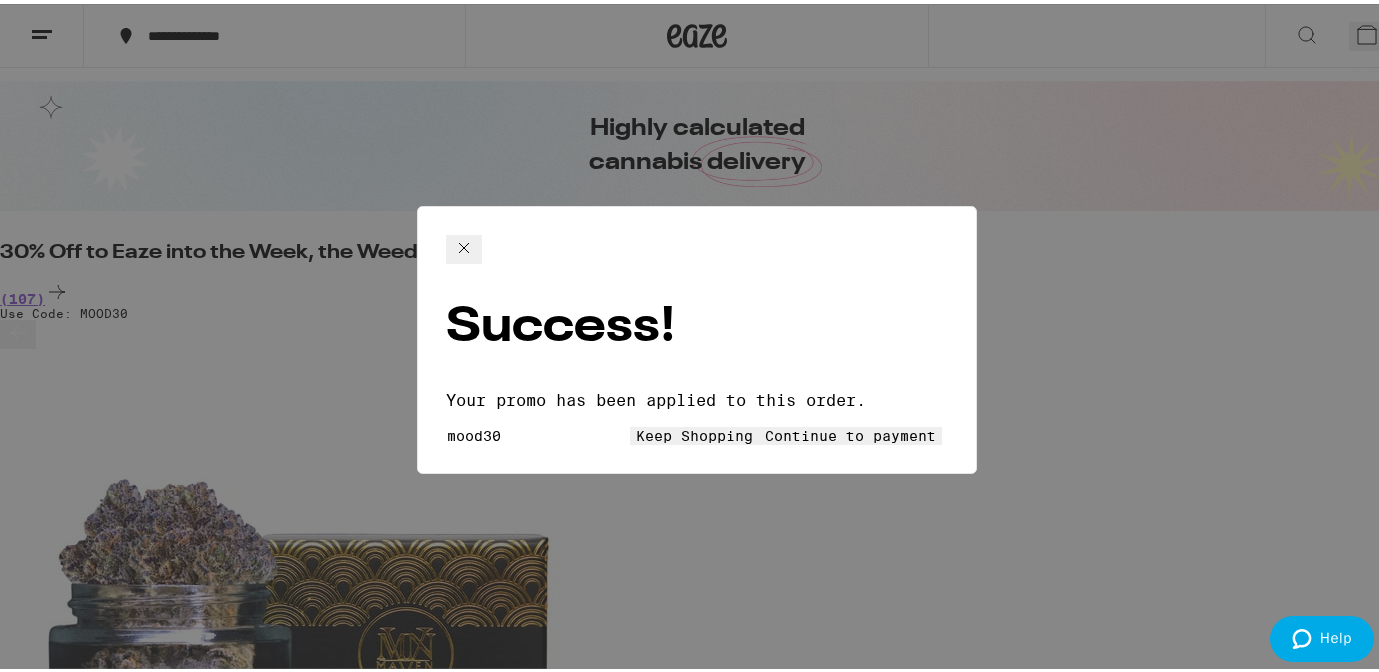 click on "Continue to payment" at bounding box center [850, 432] 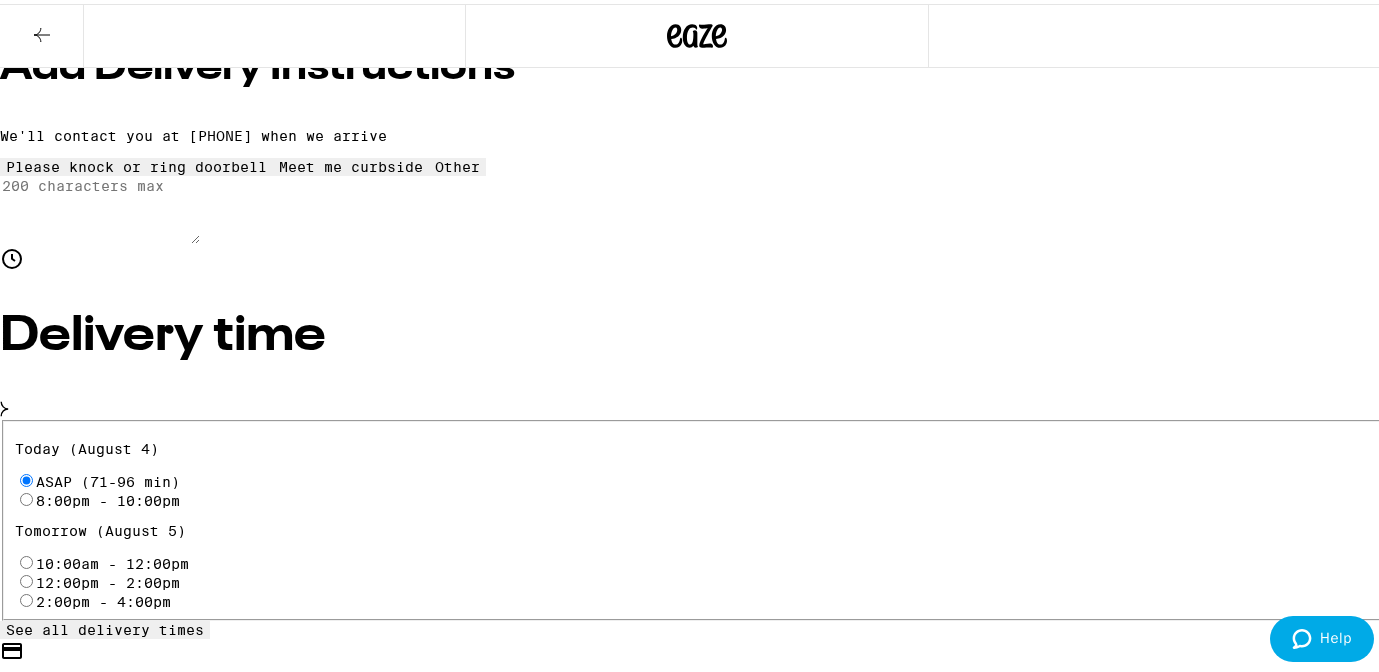 scroll, scrollTop: 0, scrollLeft: 0, axis: both 